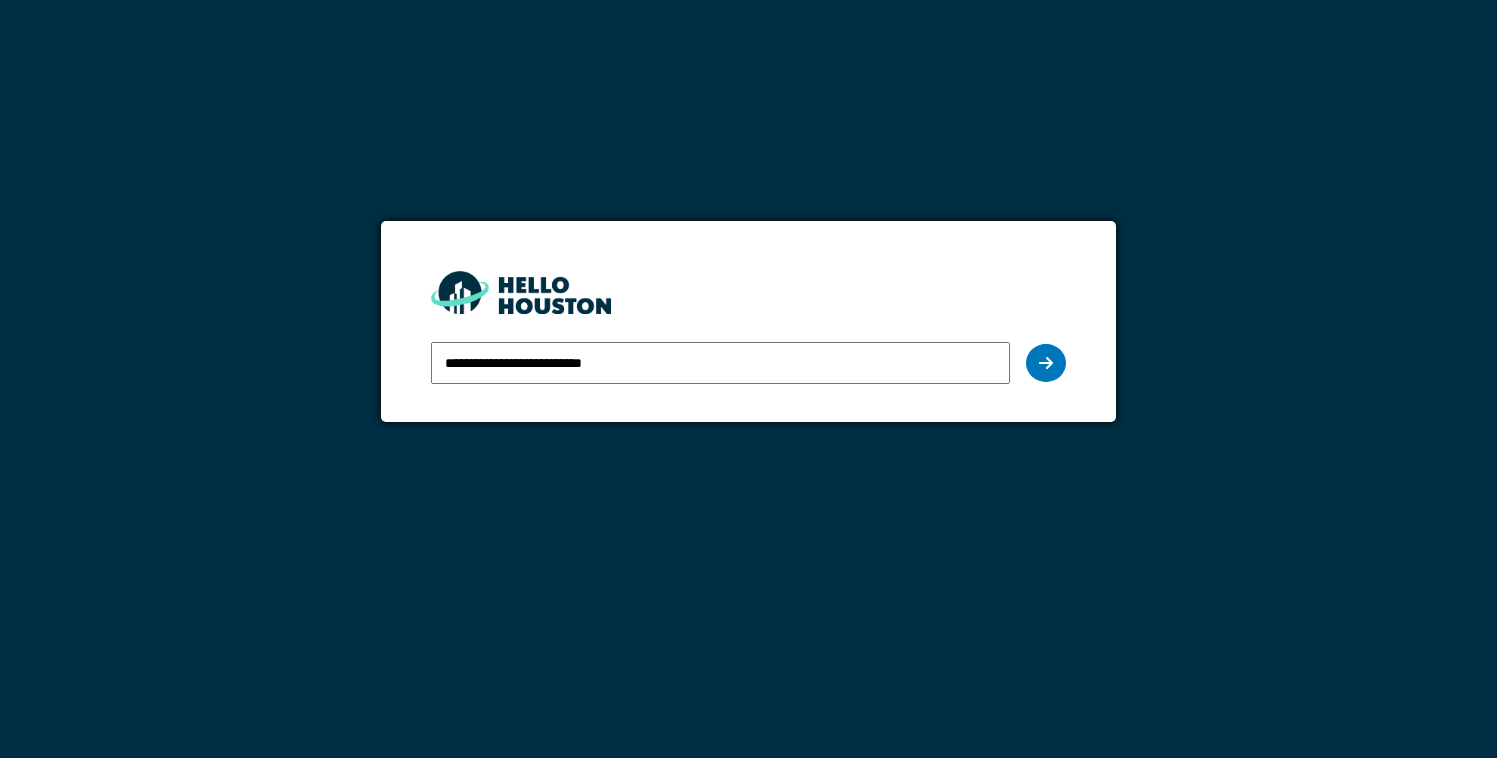 scroll, scrollTop: 0, scrollLeft: 0, axis: both 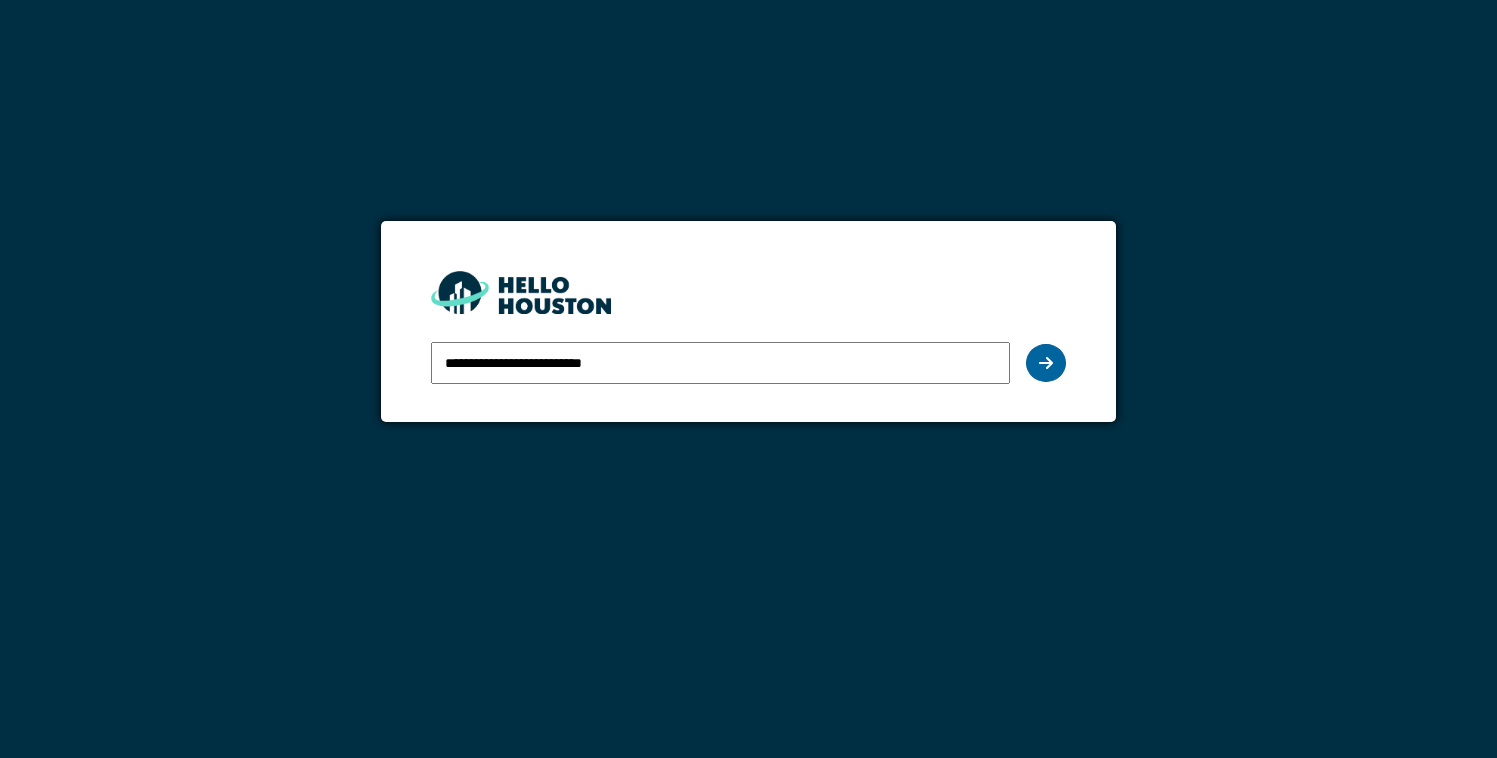 click at bounding box center [1046, 363] 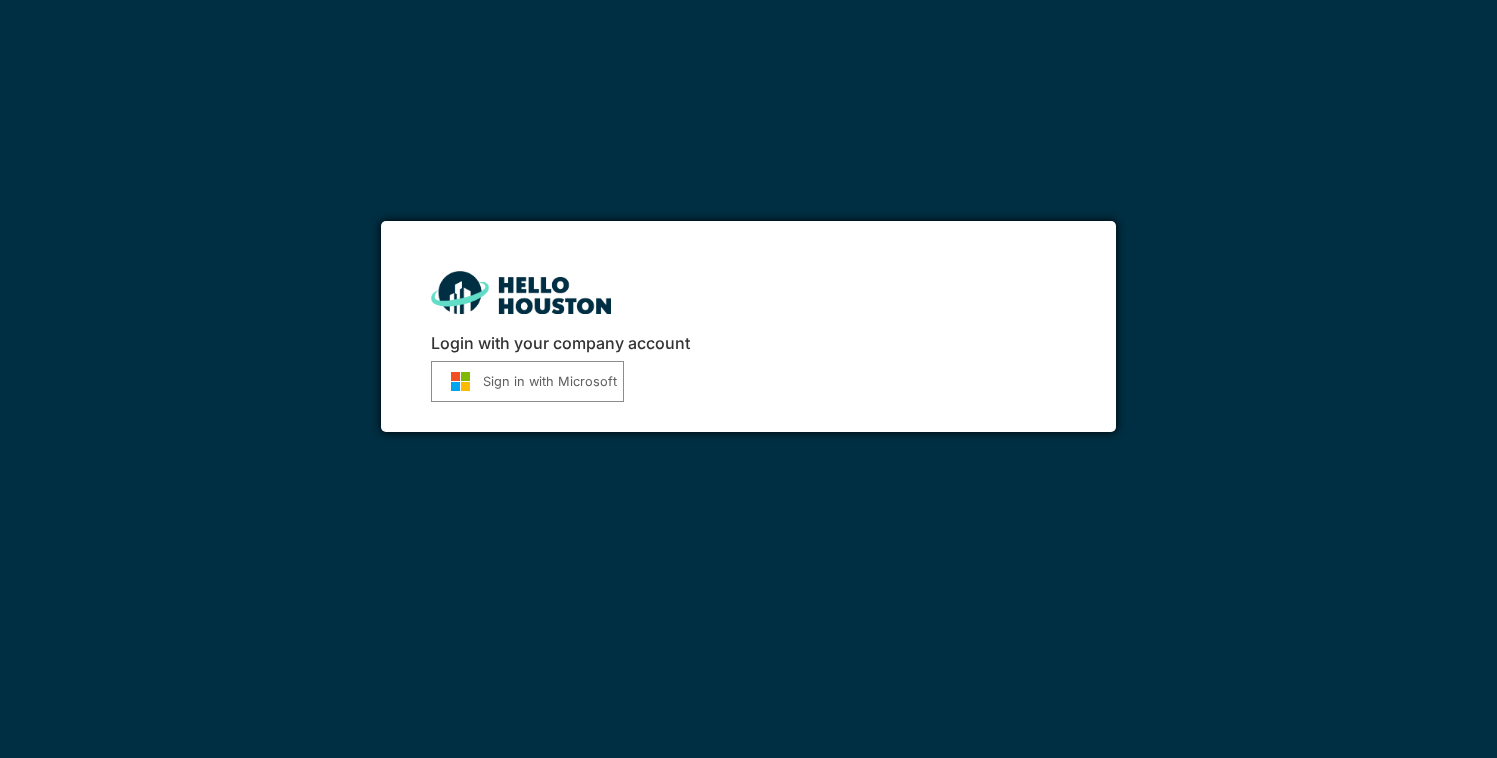 scroll, scrollTop: 0, scrollLeft: 0, axis: both 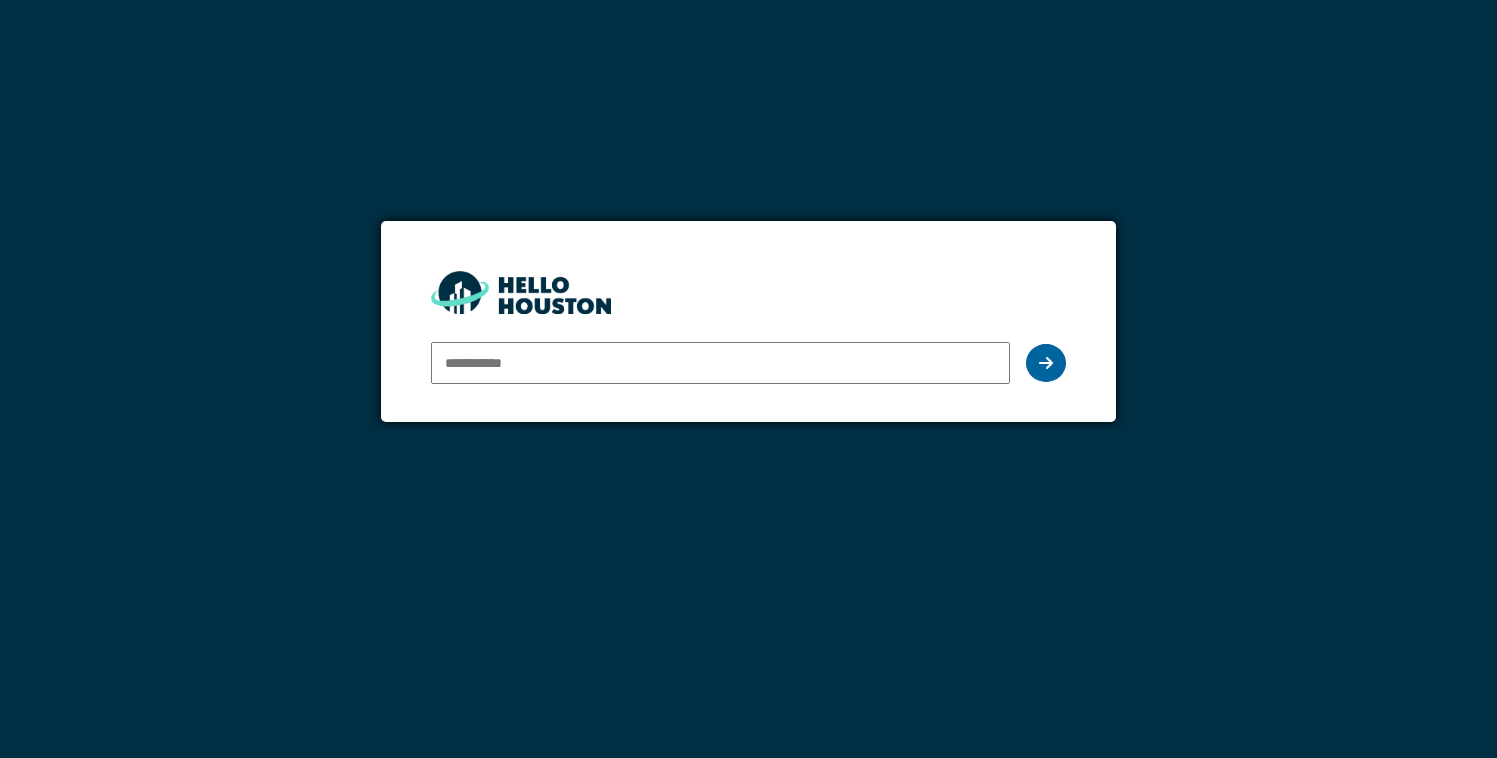 type on "**********" 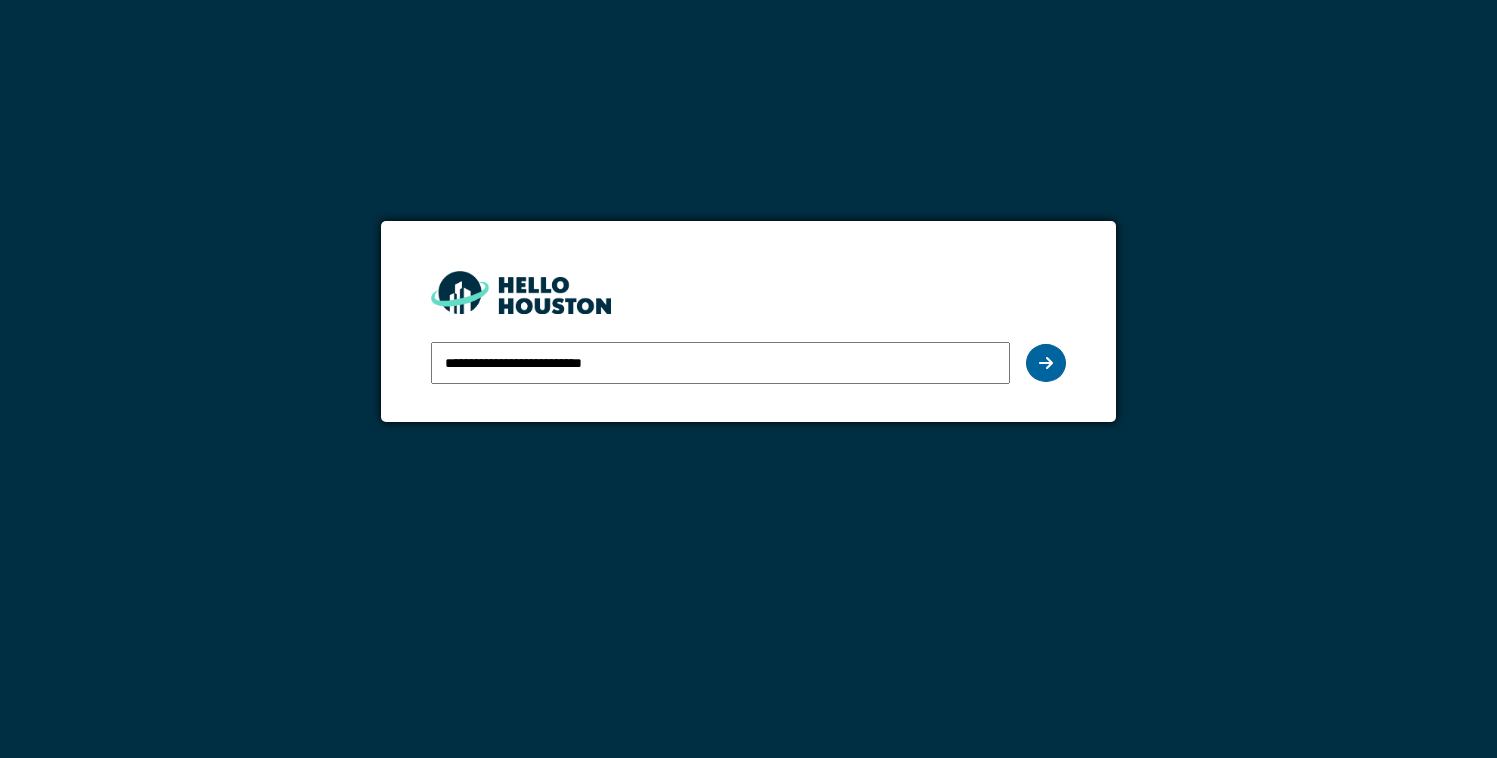 click at bounding box center [1046, 363] 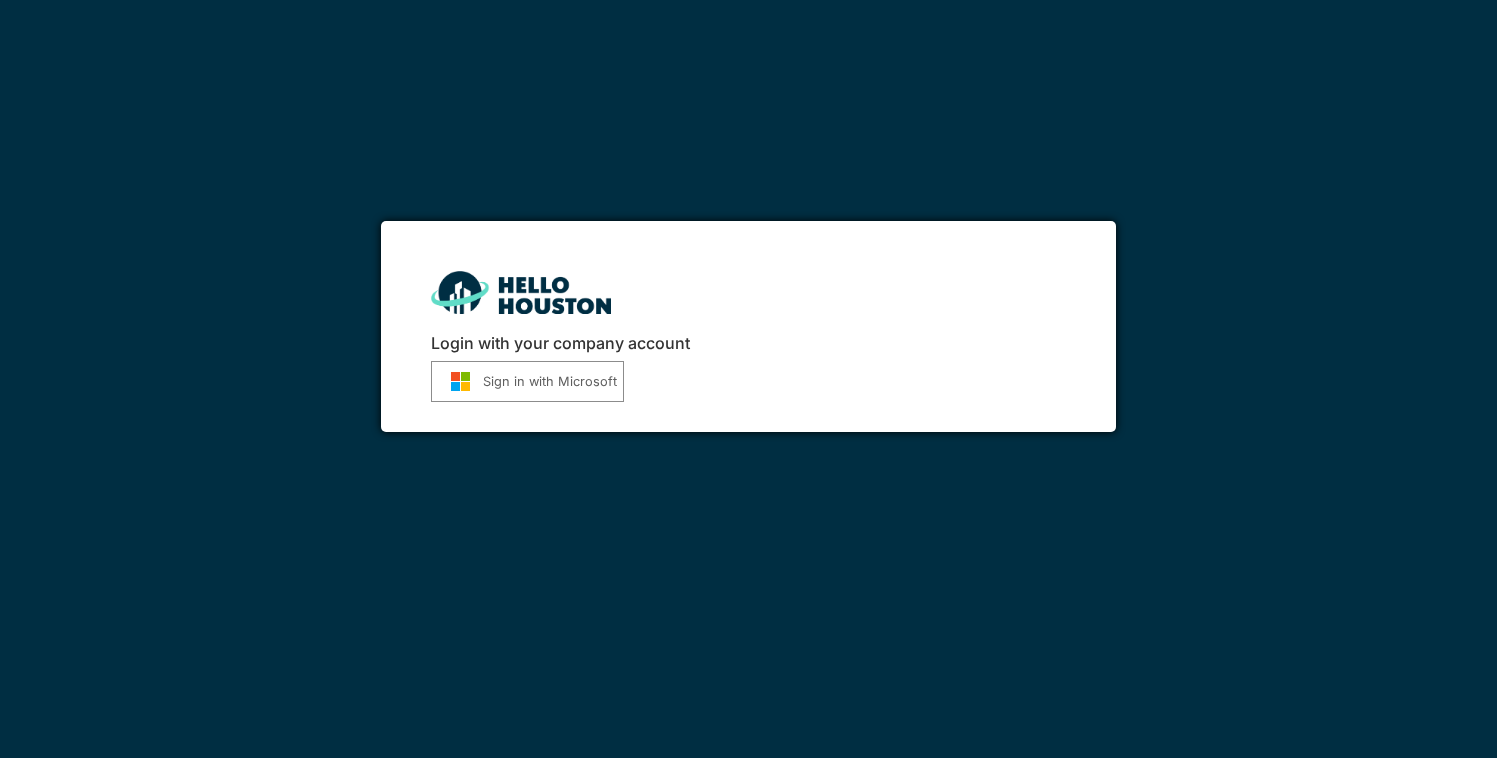 scroll, scrollTop: 0, scrollLeft: 0, axis: both 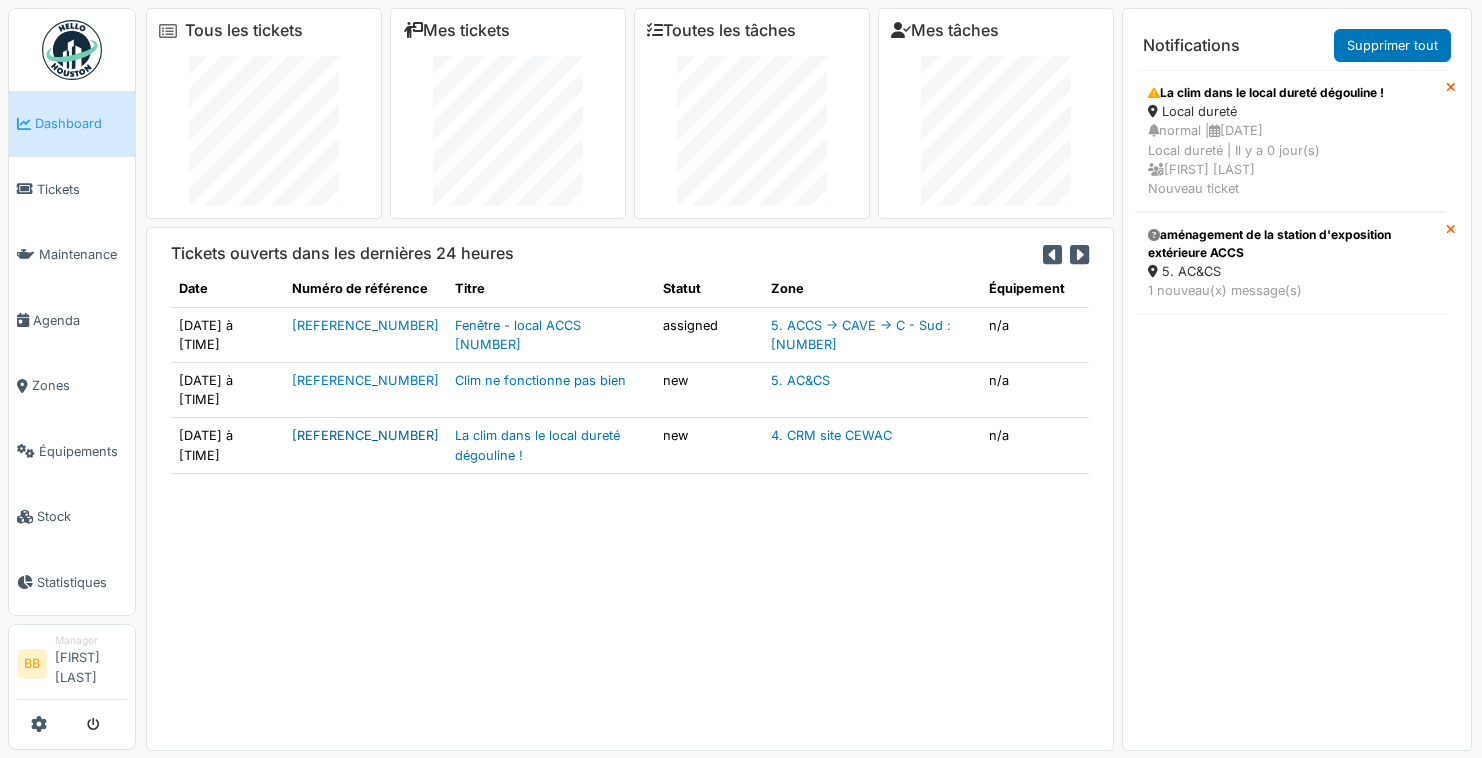 click on "[REFERENCE_NUMBER]" at bounding box center [365, 435] 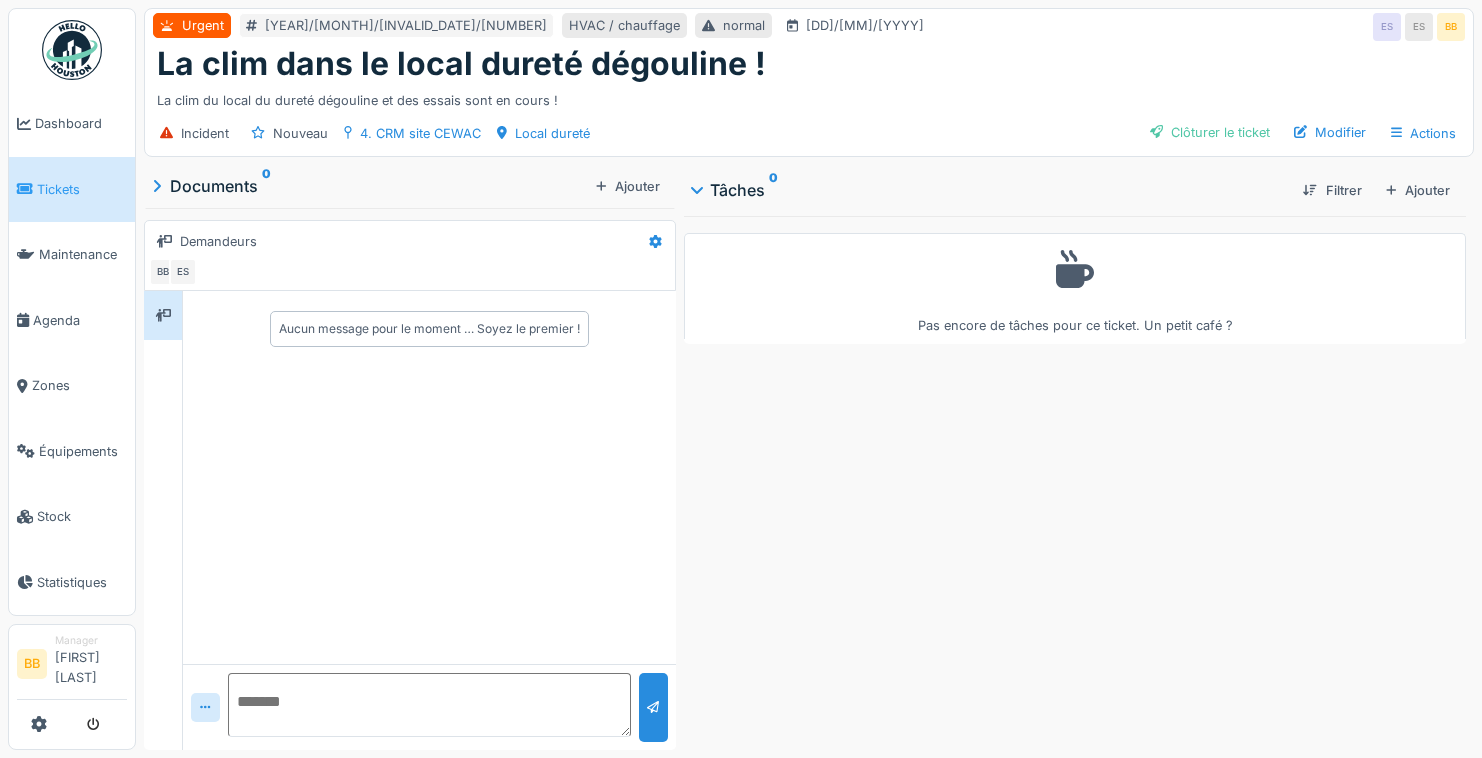 scroll, scrollTop: 15, scrollLeft: 0, axis: vertical 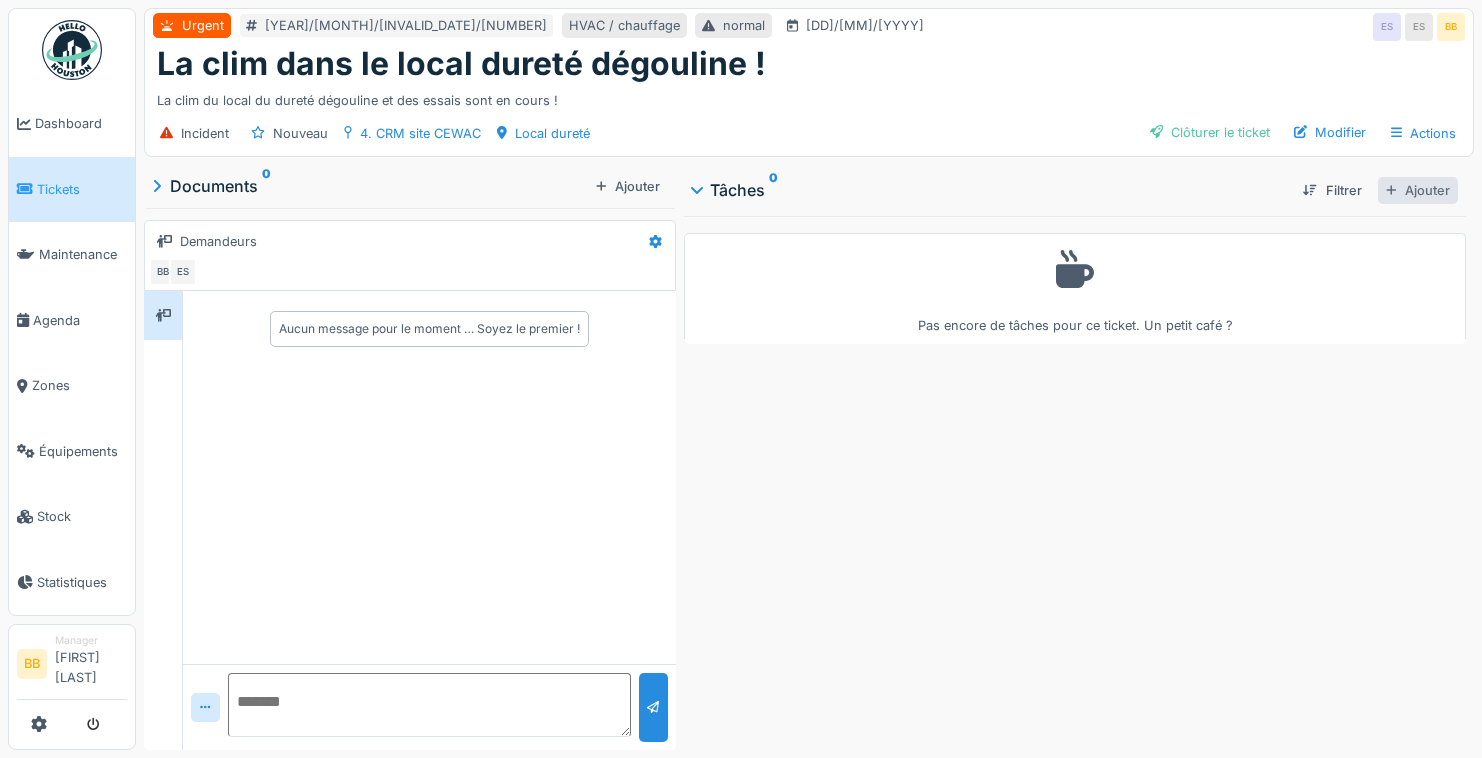 click on "Ajouter" at bounding box center [1418, 190] 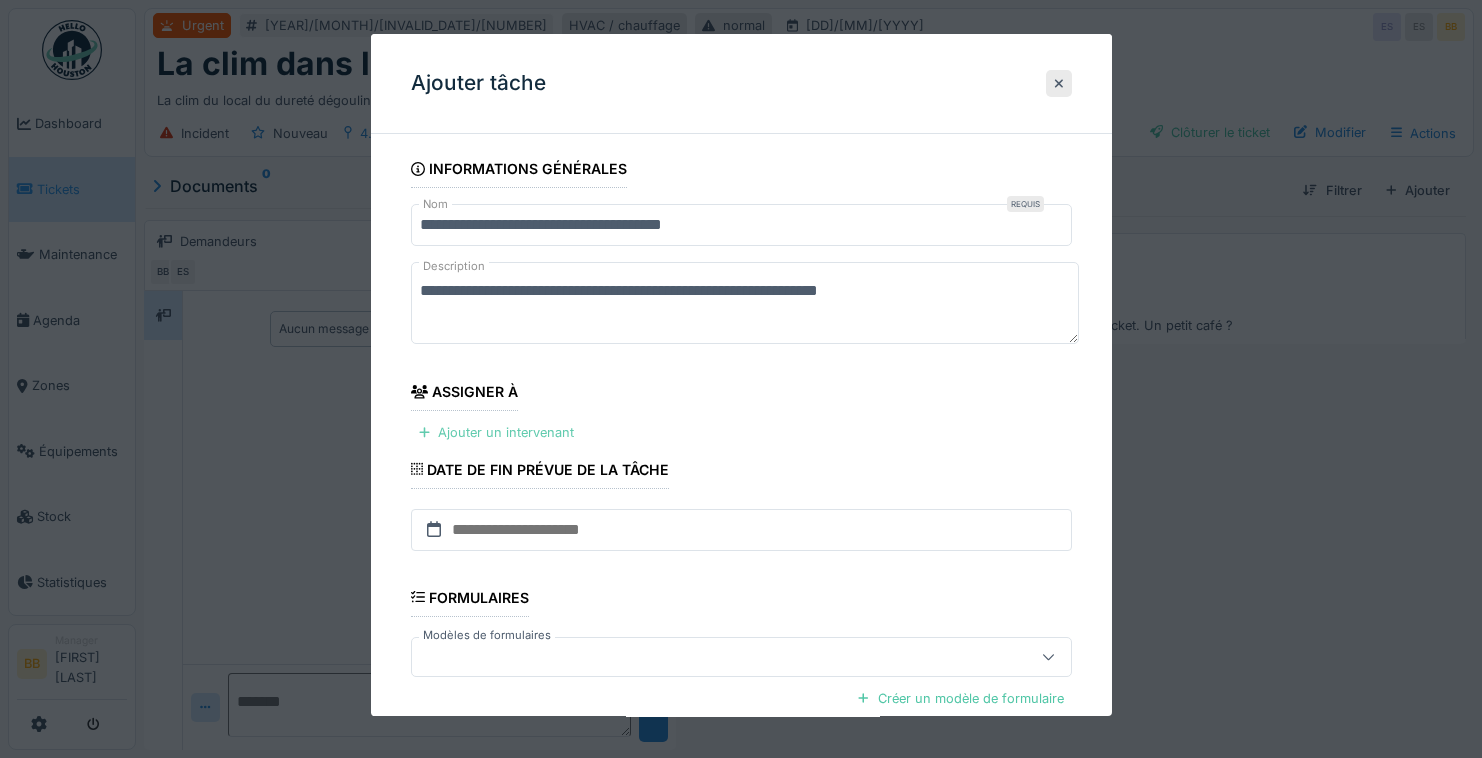 click on "Ajouter un intervenant" at bounding box center (496, 433) 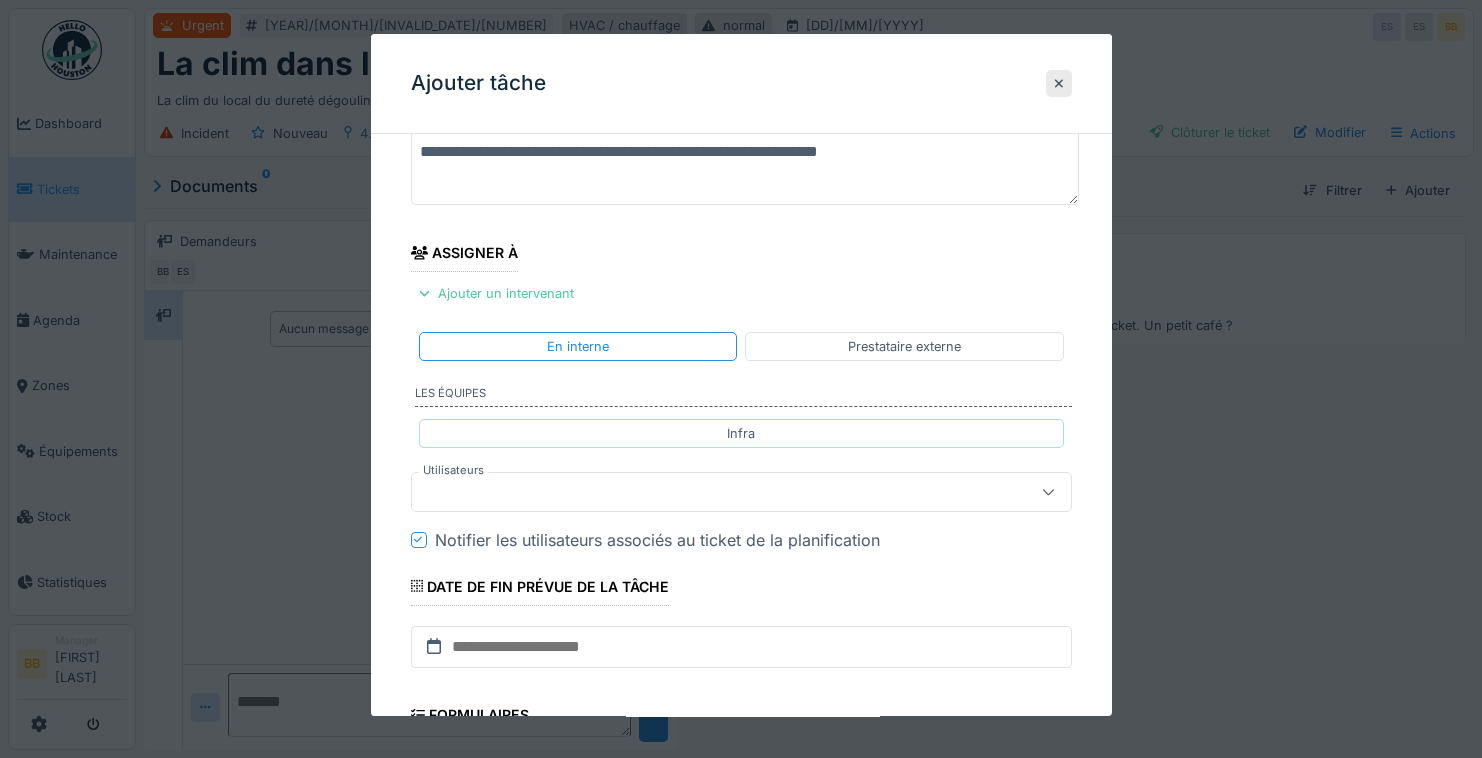 scroll, scrollTop: 200, scrollLeft: 0, axis: vertical 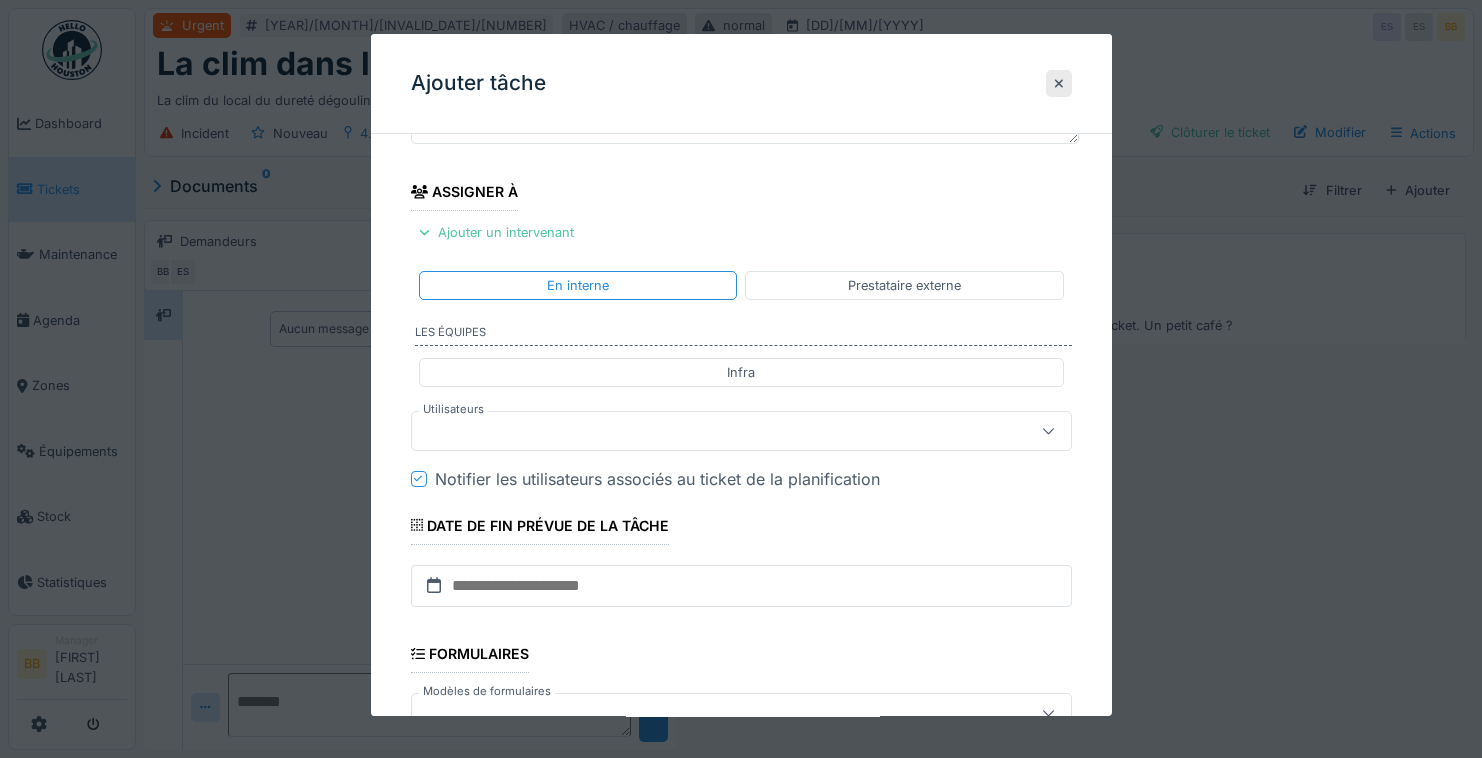 click at bounding box center [708, 431] 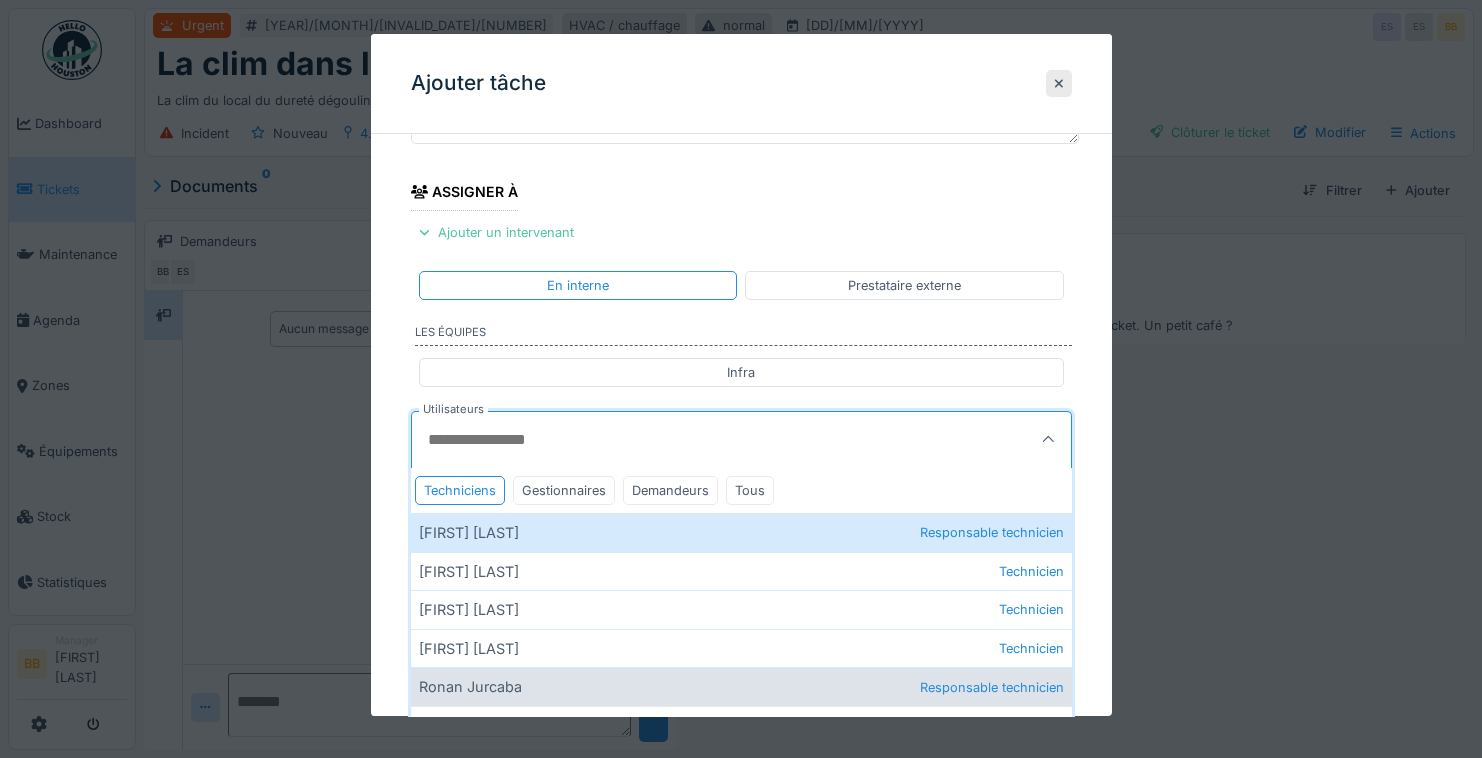 click on "Ronan Jurcaba [TITLE]" at bounding box center (741, 687) 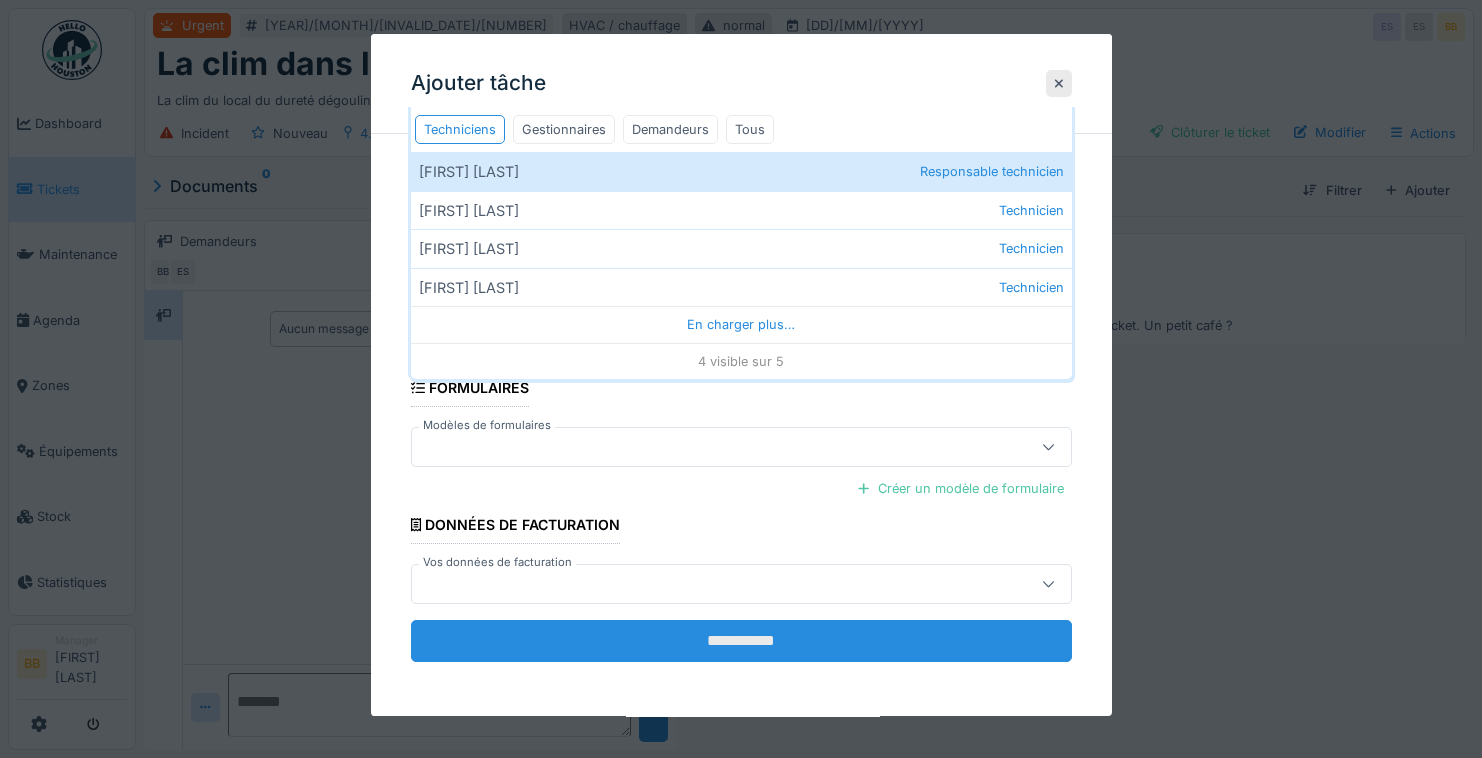 scroll, scrollTop: 595, scrollLeft: 0, axis: vertical 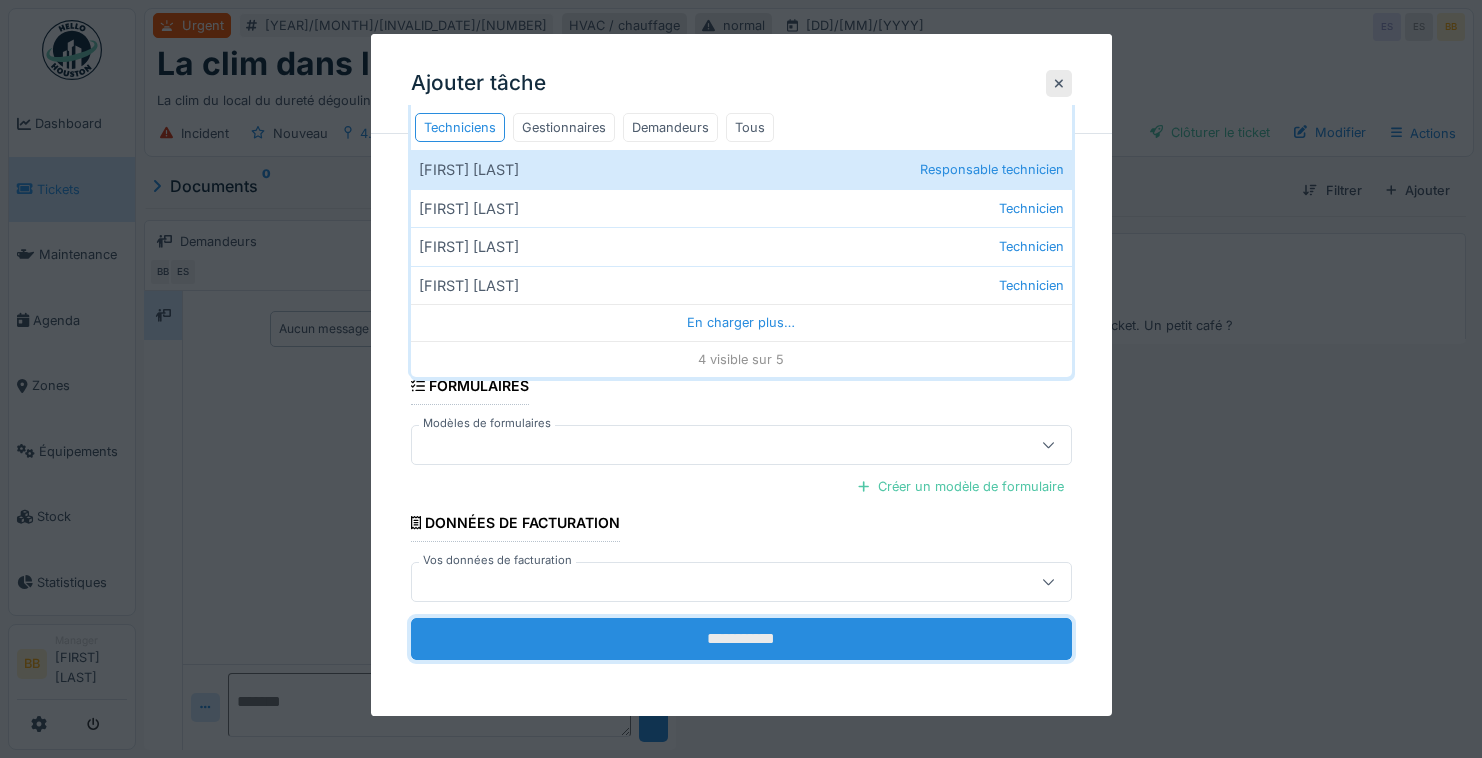 click on "**********" at bounding box center (741, 639) 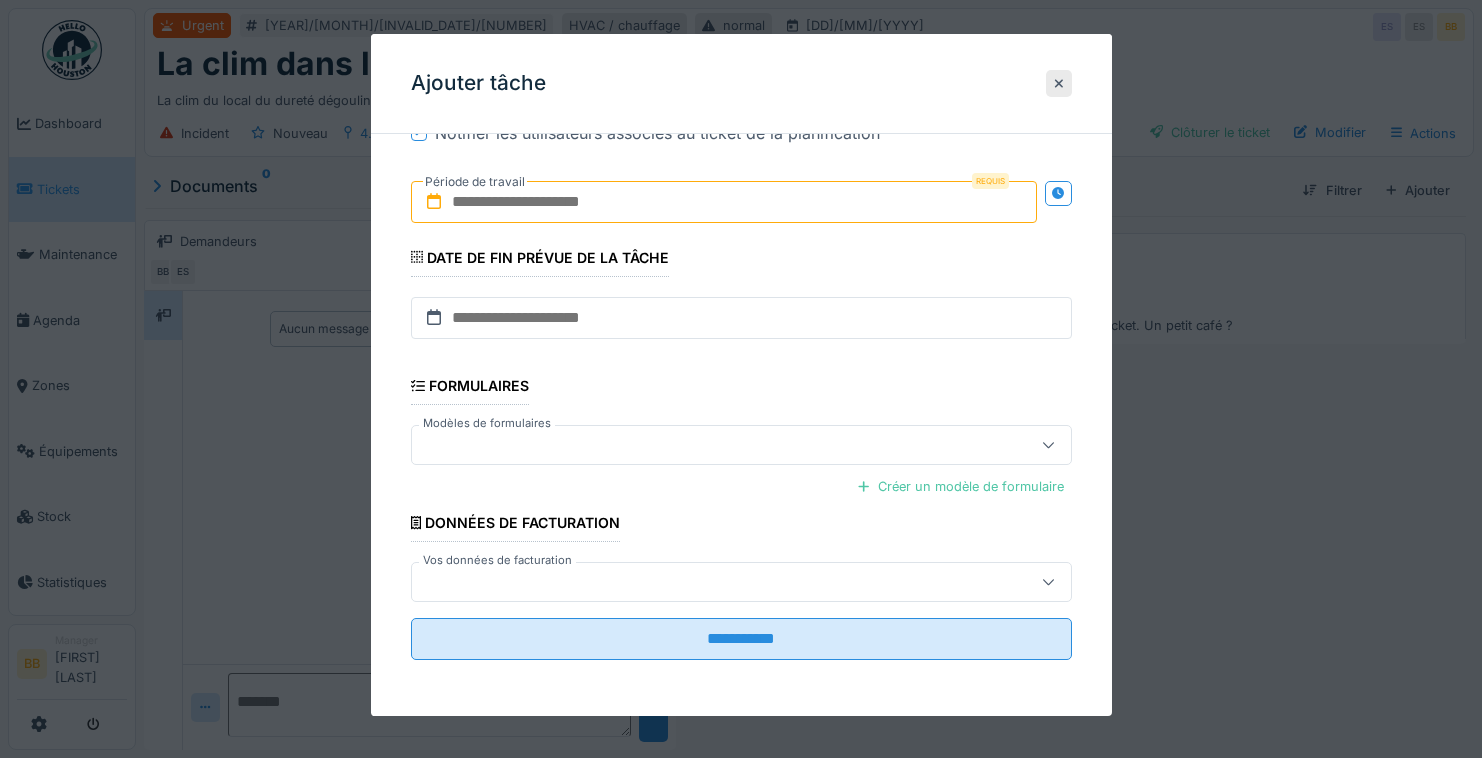 click at bounding box center (724, 202) 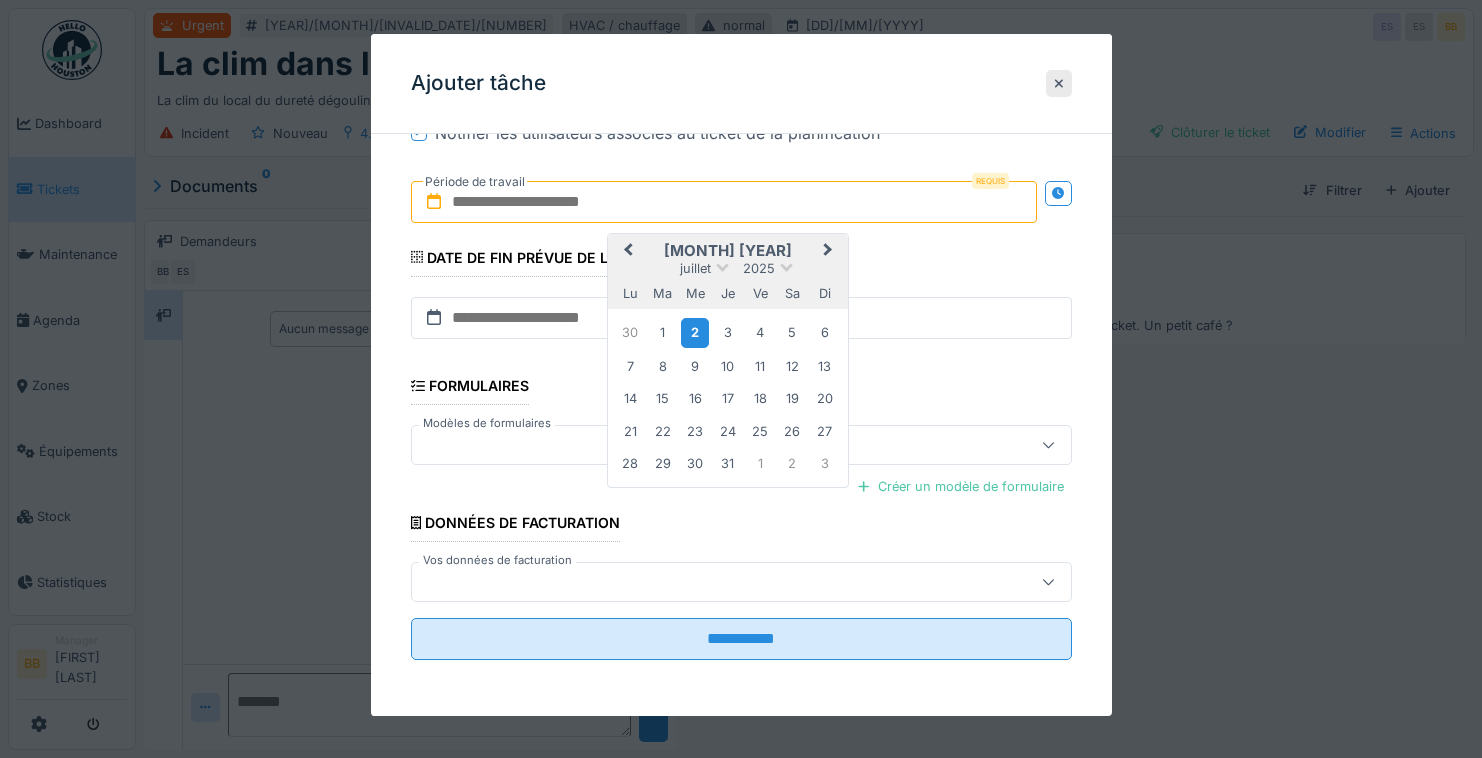 click on "2" at bounding box center (694, 333) 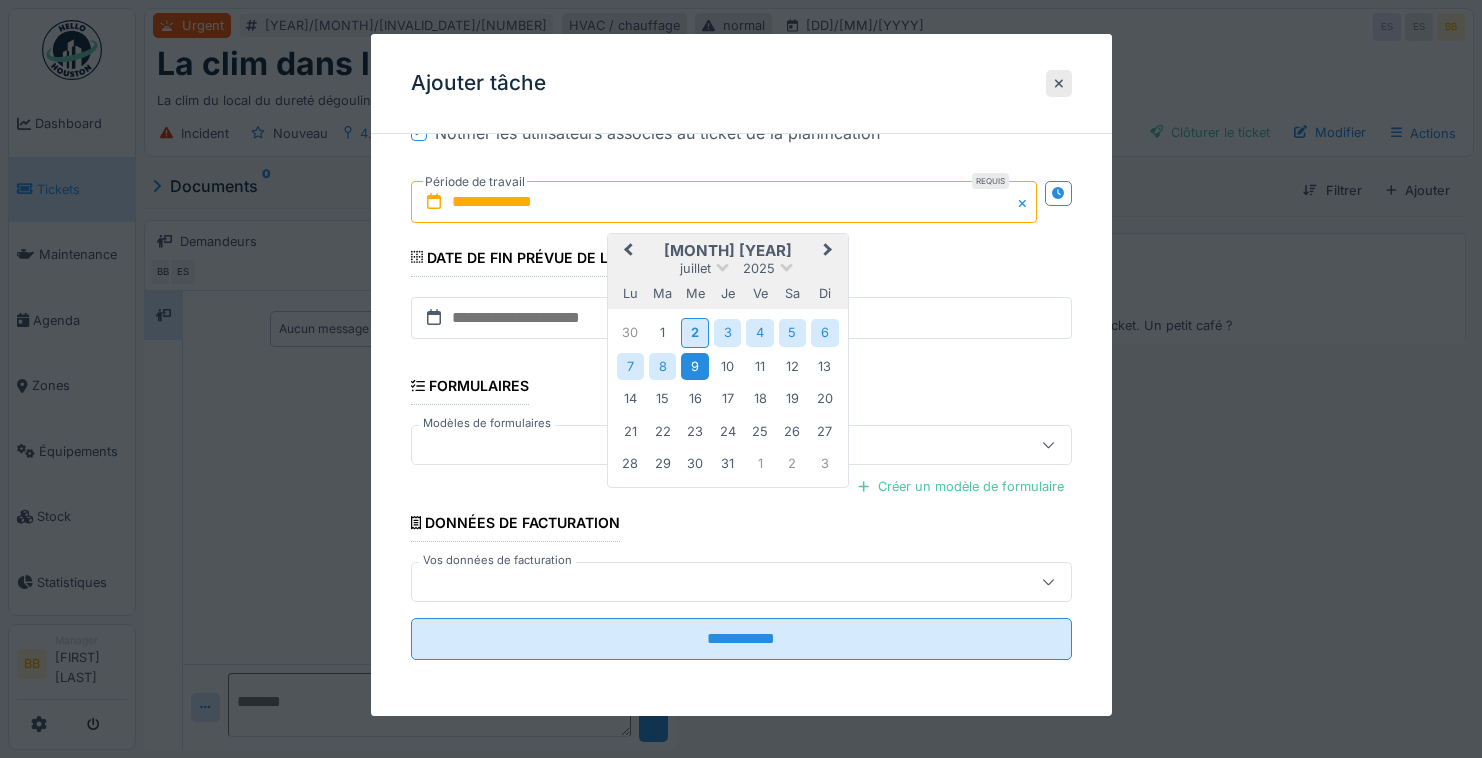click on "9" at bounding box center (694, 366) 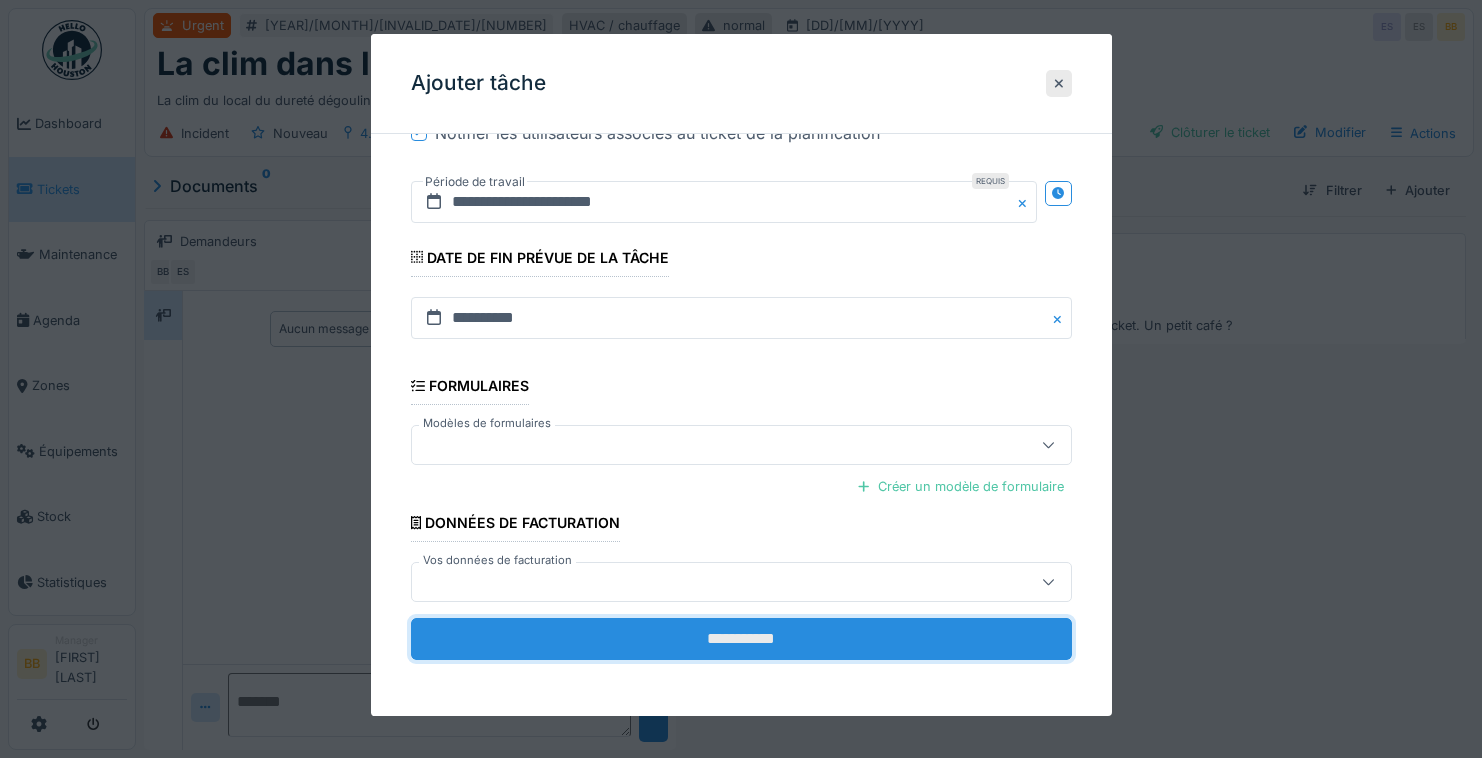 click on "**********" at bounding box center [741, 639] 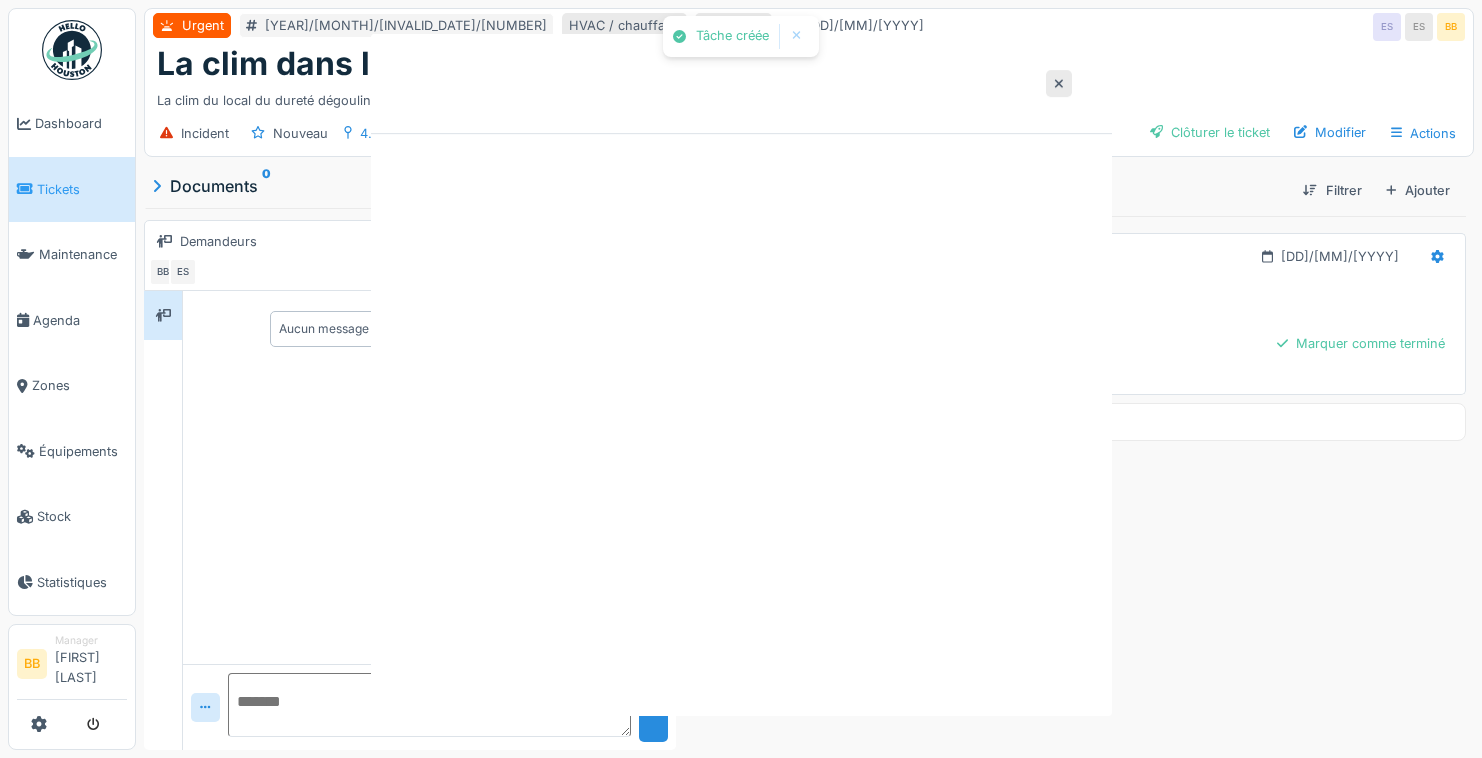 scroll, scrollTop: 0, scrollLeft: 0, axis: both 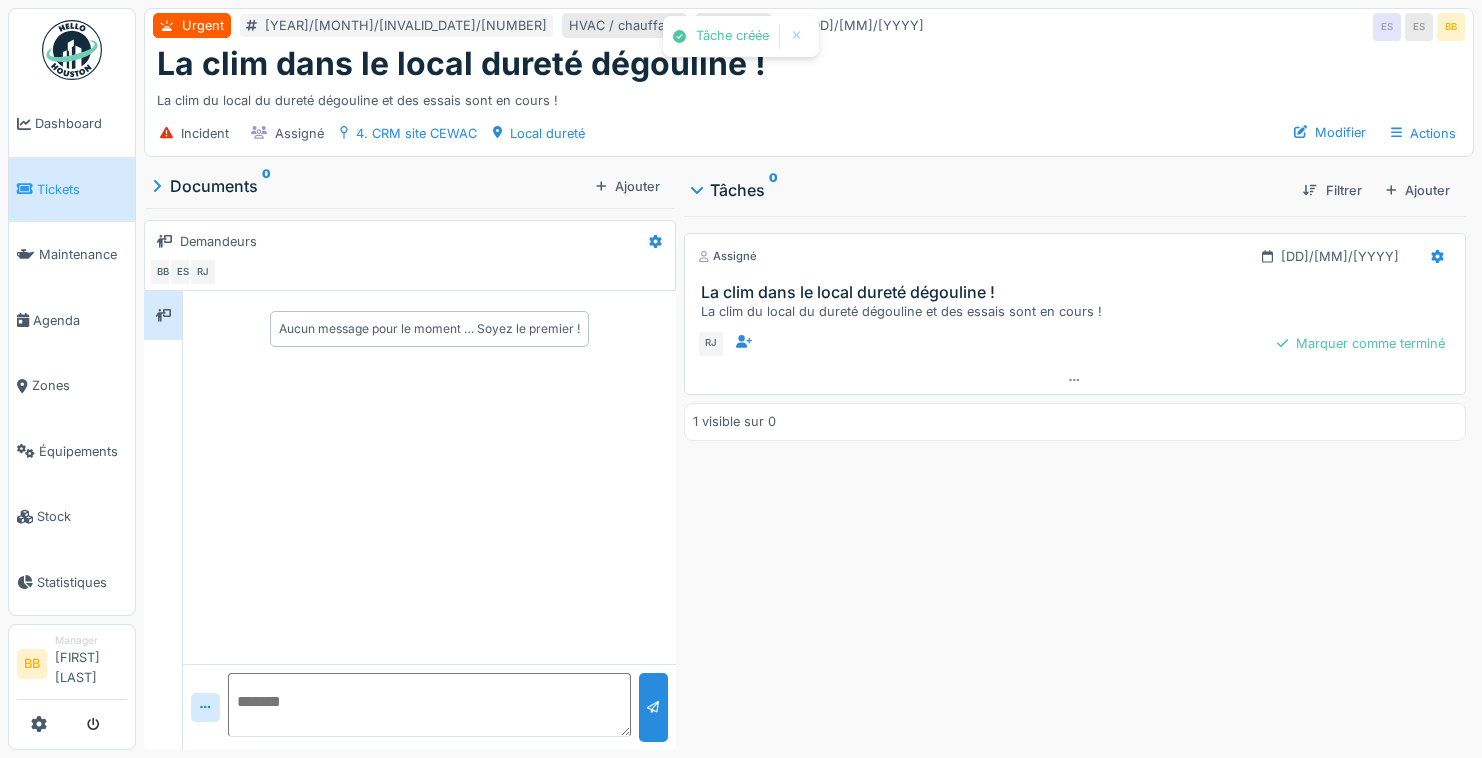 click at bounding box center [429, 705] 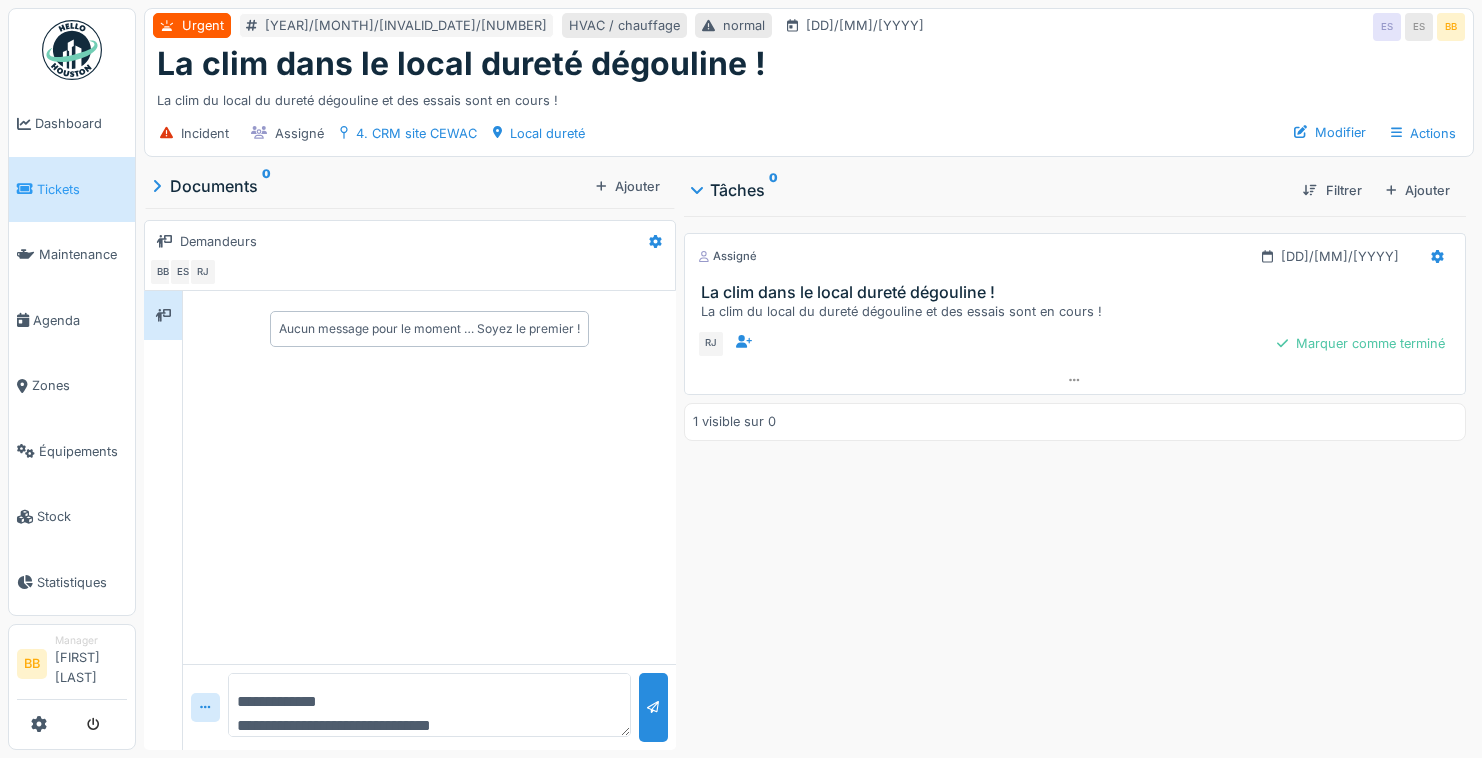 scroll, scrollTop: 24, scrollLeft: 0, axis: vertical 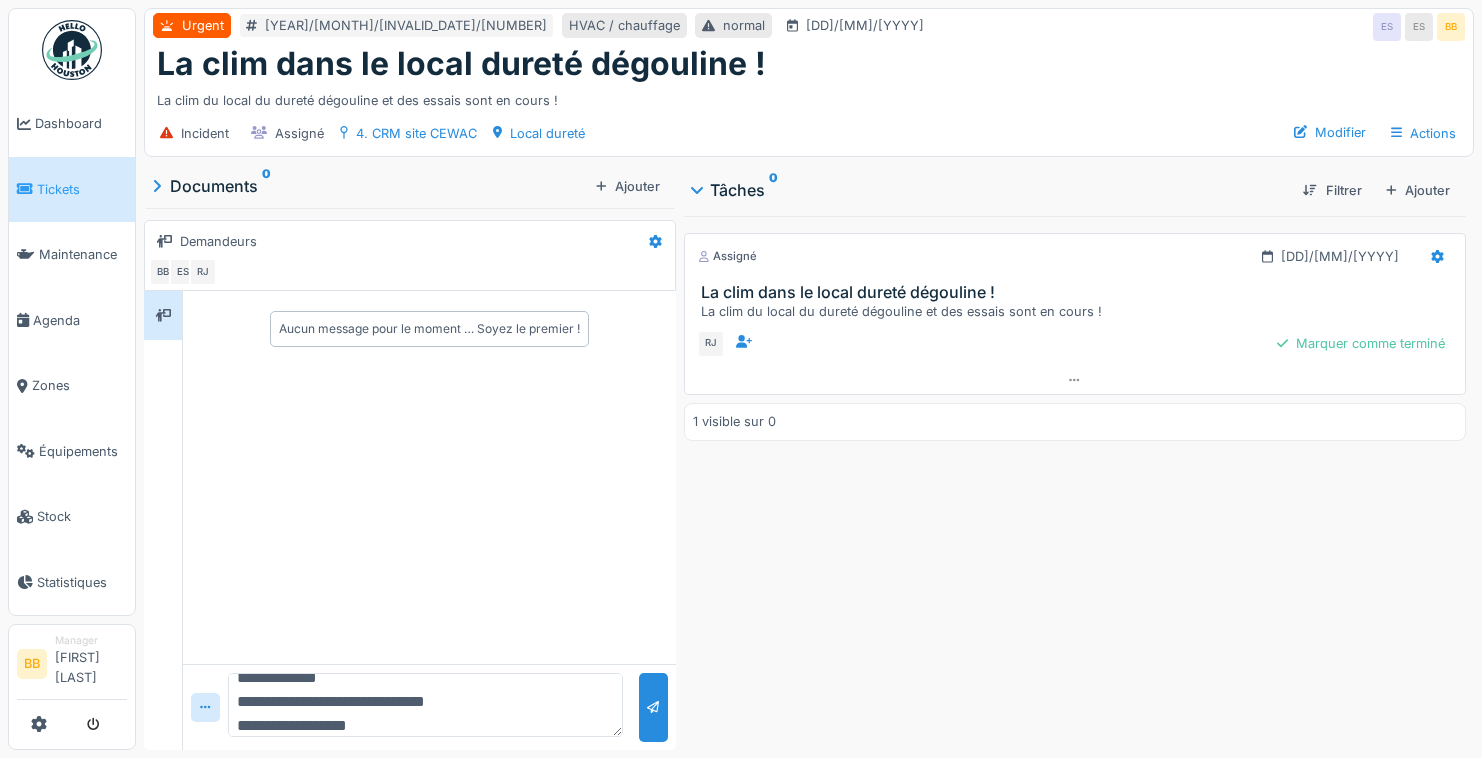type on "**********" 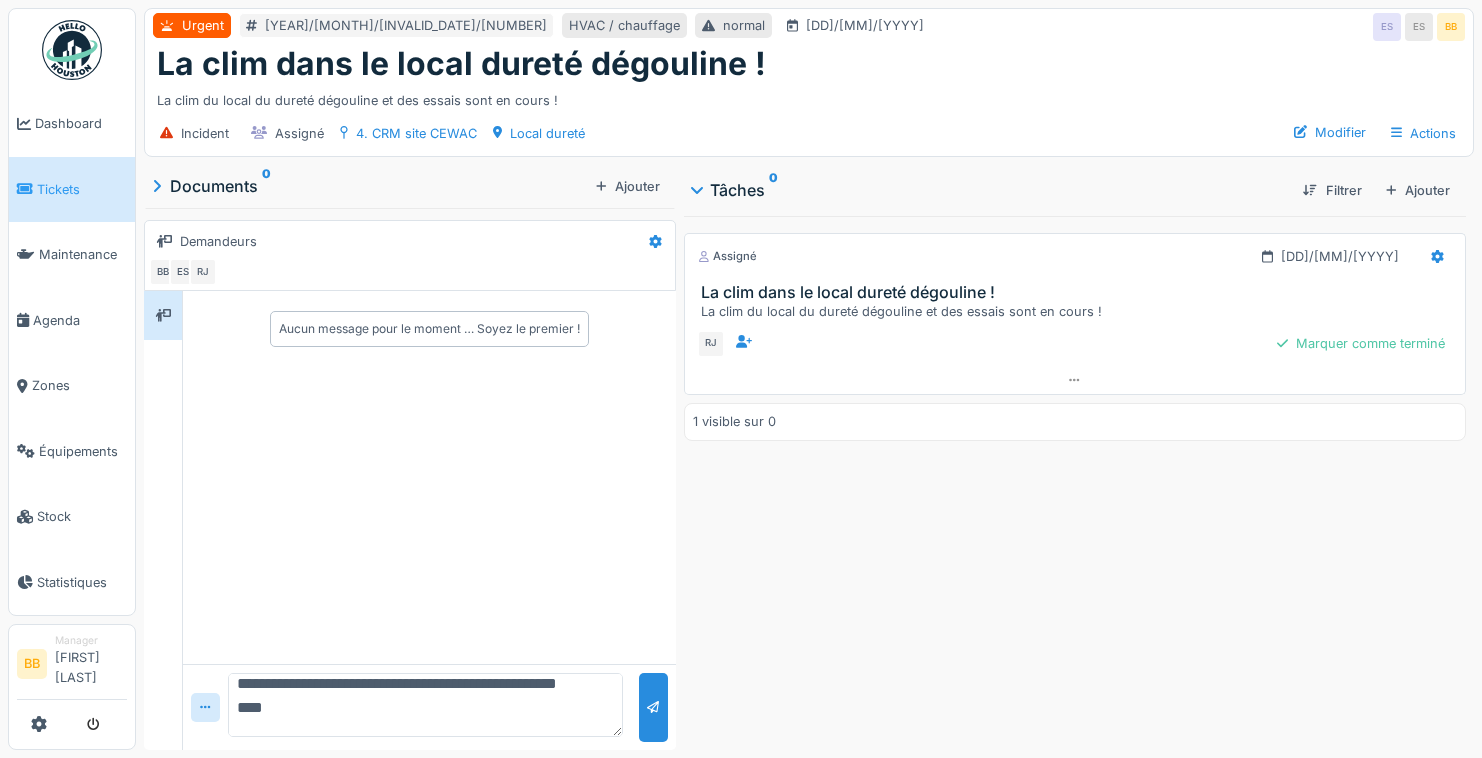 scroll, scrollTop: 0, scrollLeft: 0, axis: both 